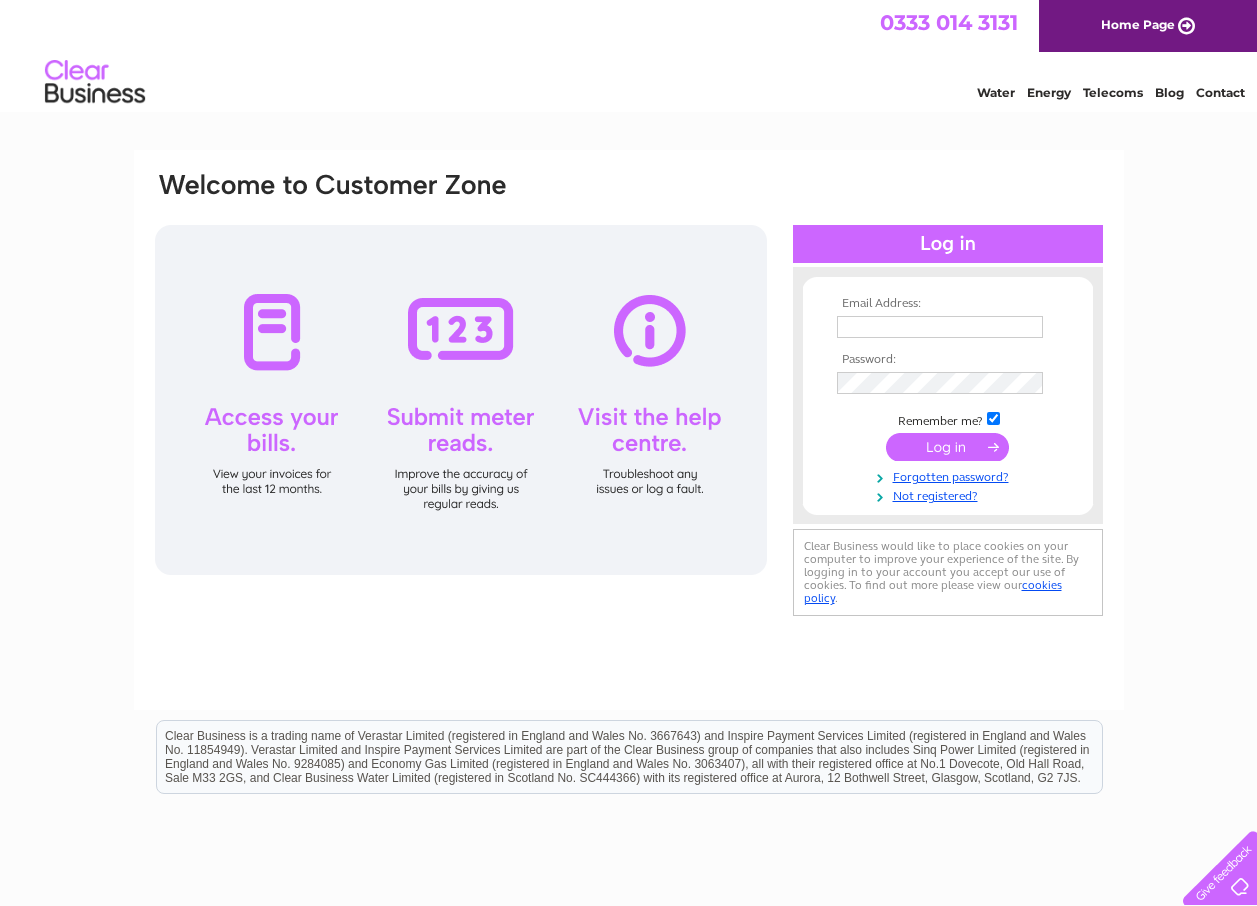 scroll, scrollTop: 0, scrollLeft: 0, axis: both 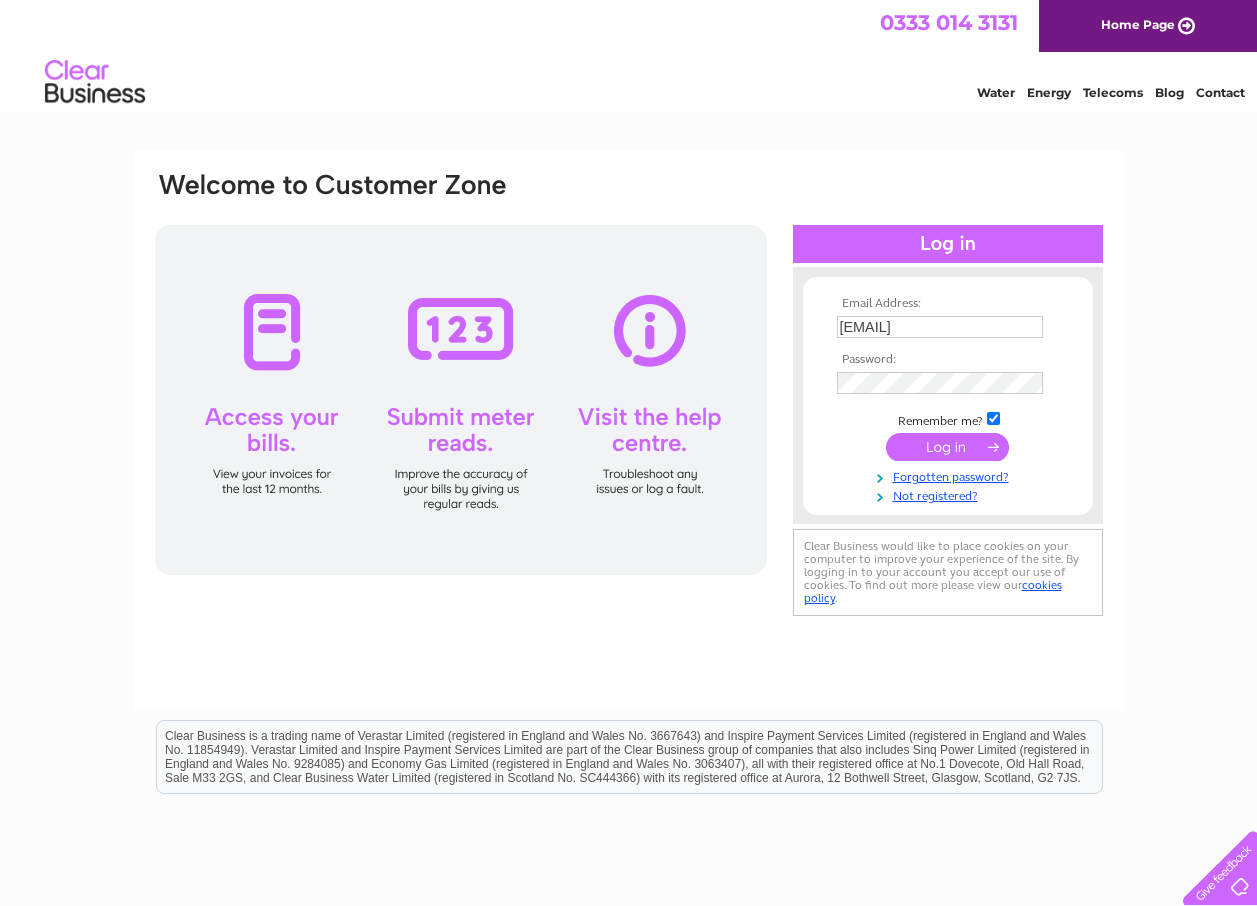 click at bounding box center [947, 447] 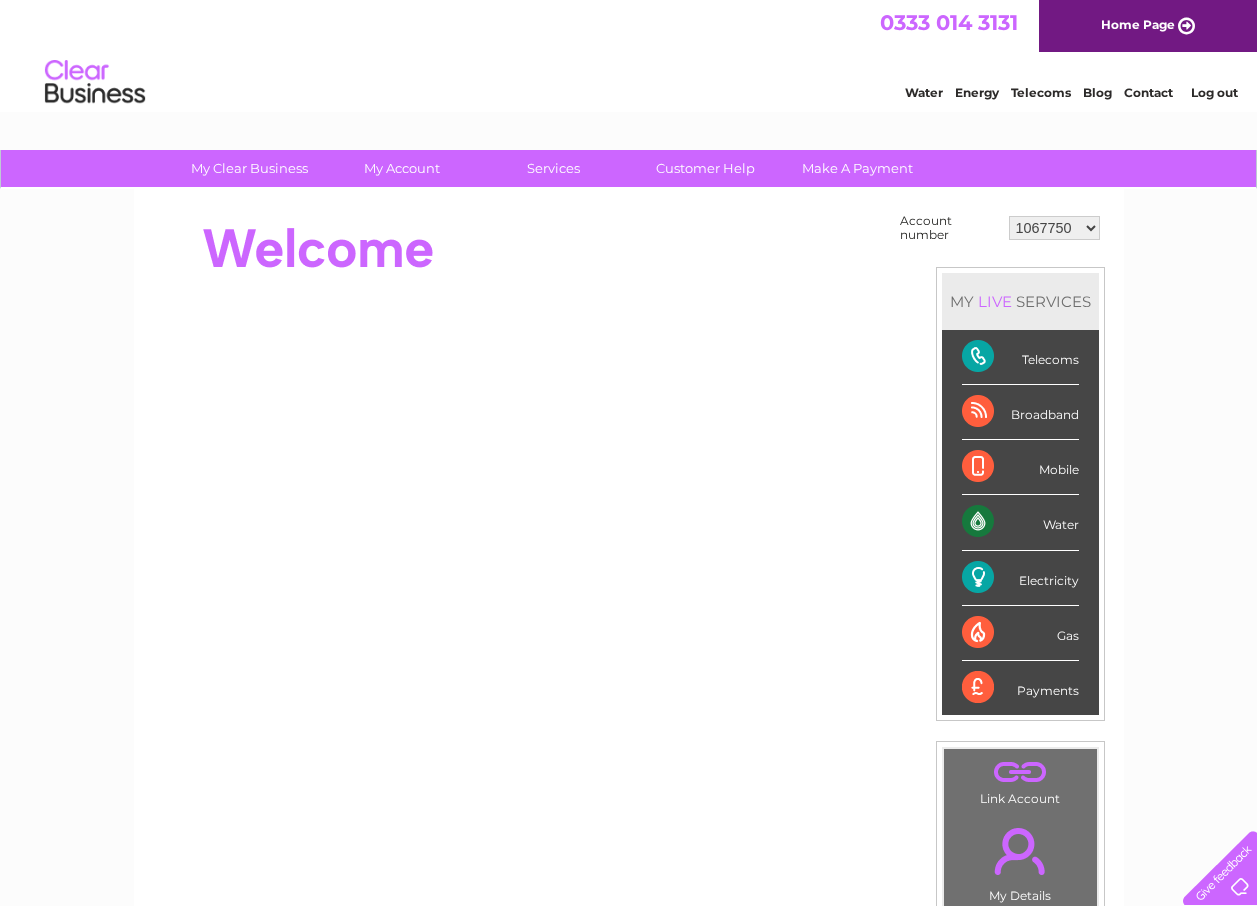 scroll, scrollTop: 0, scrollLeft: 0, axis: both 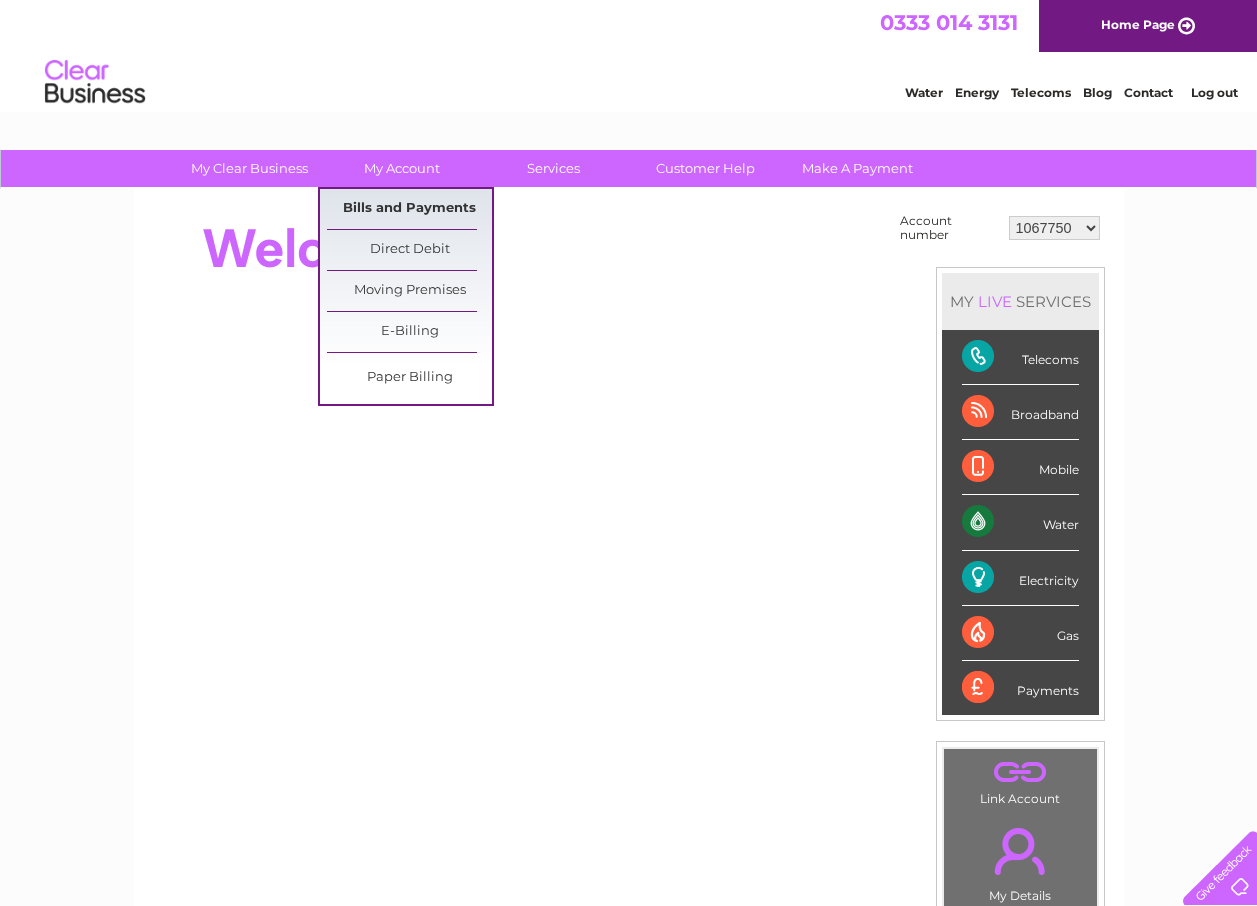 click on "Bills and Payments" at bounding box center [409, 209] 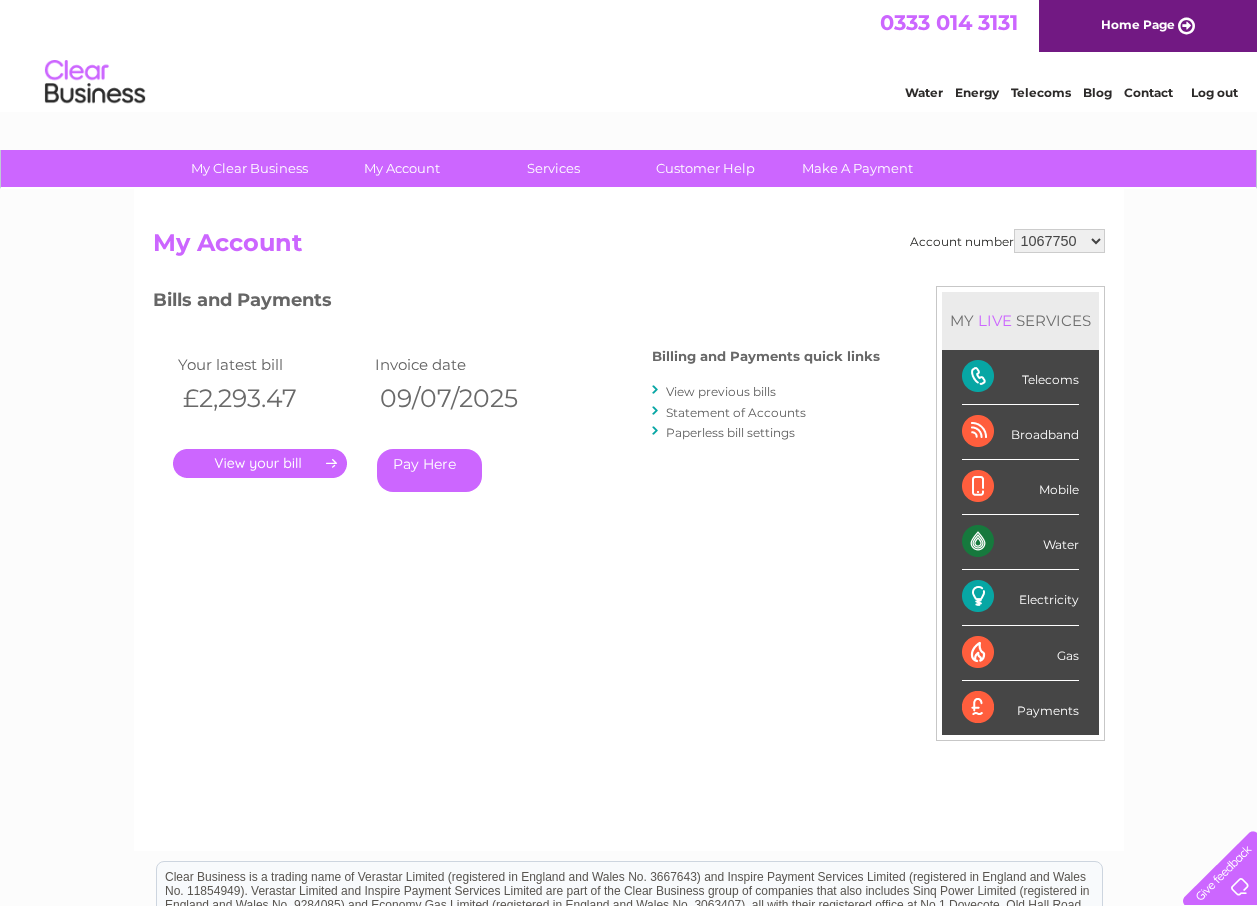 scroll, scrollTop: 0, scrollLeft: 0, axis: both 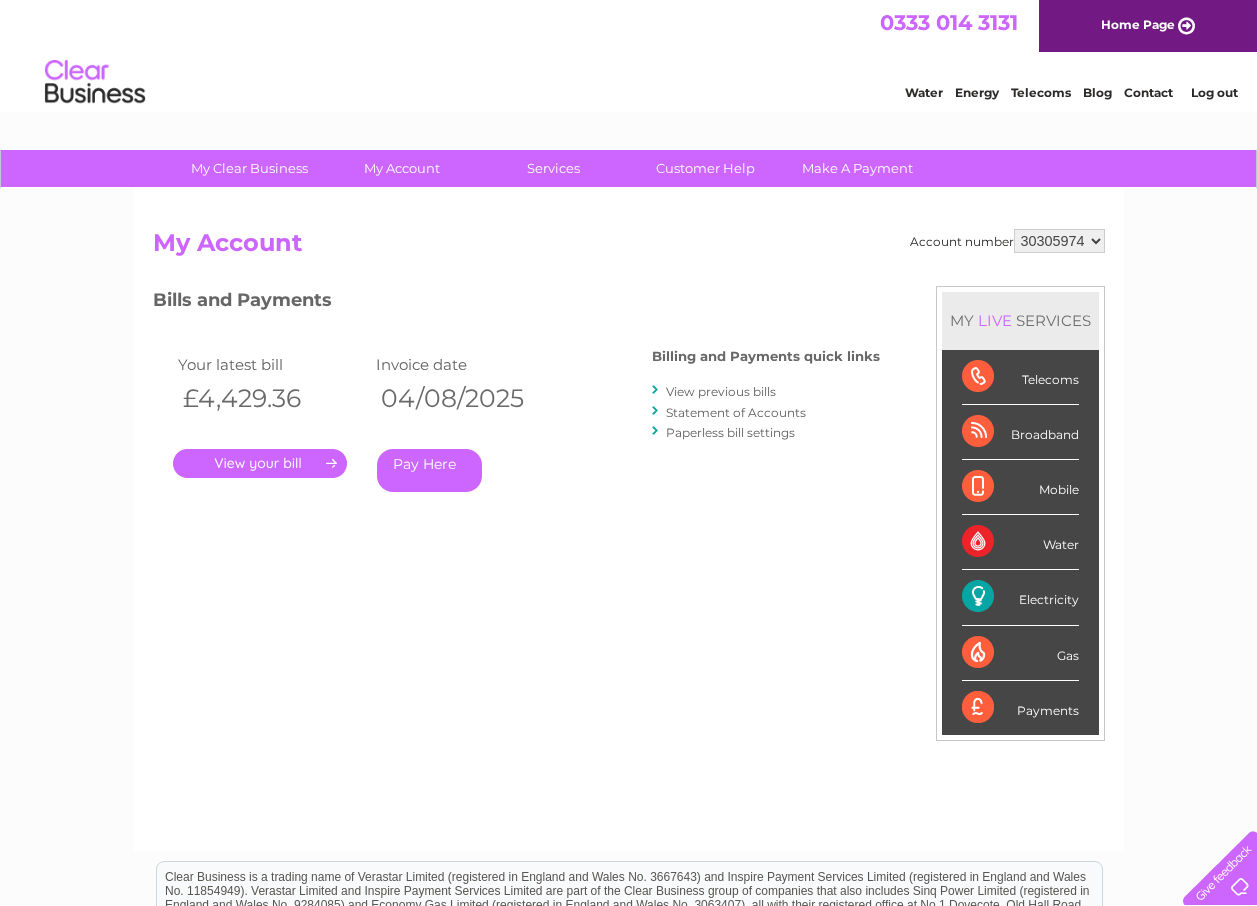 click on "." at bounding box center [260, 463] 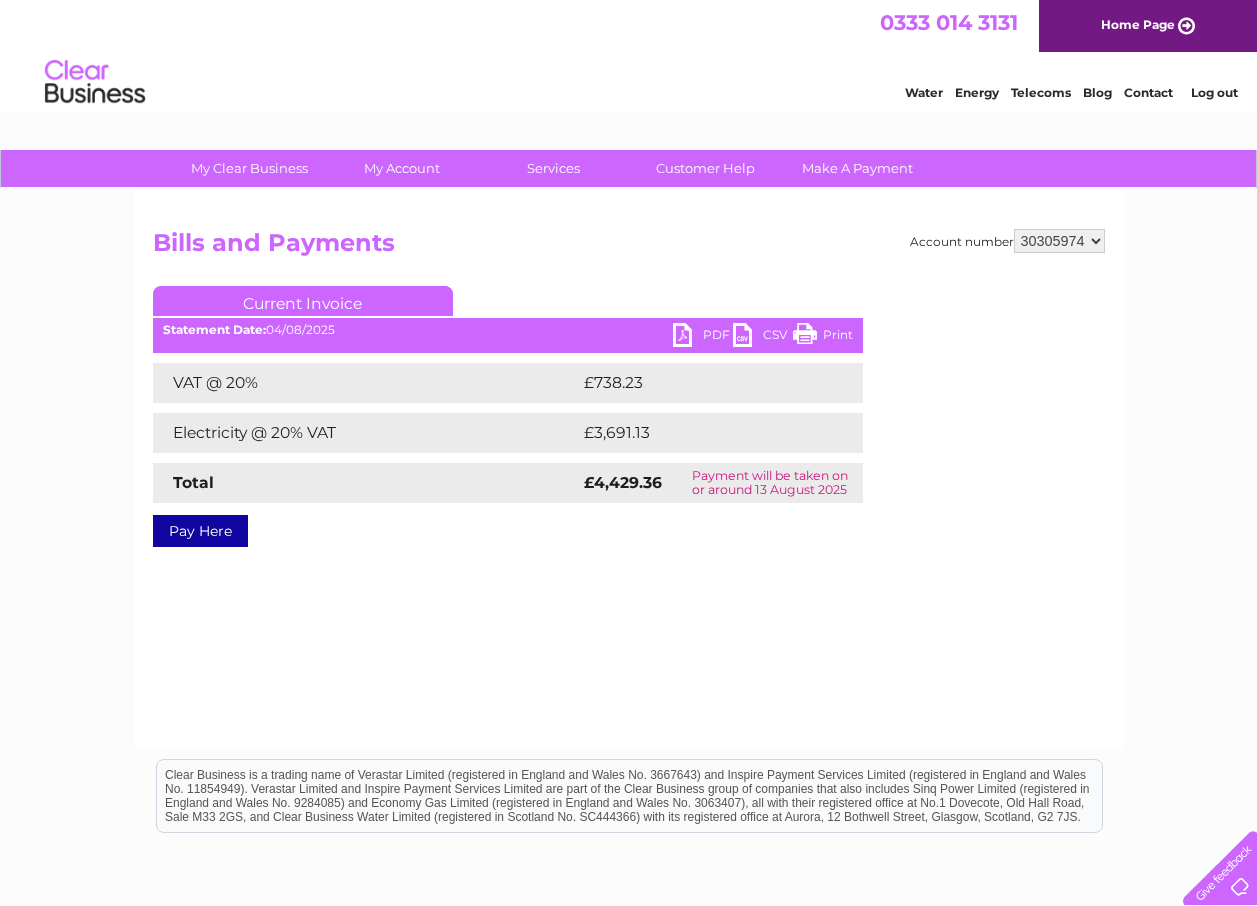 scroll, scrollTop: 0, scrollLeft: 0, axis: both 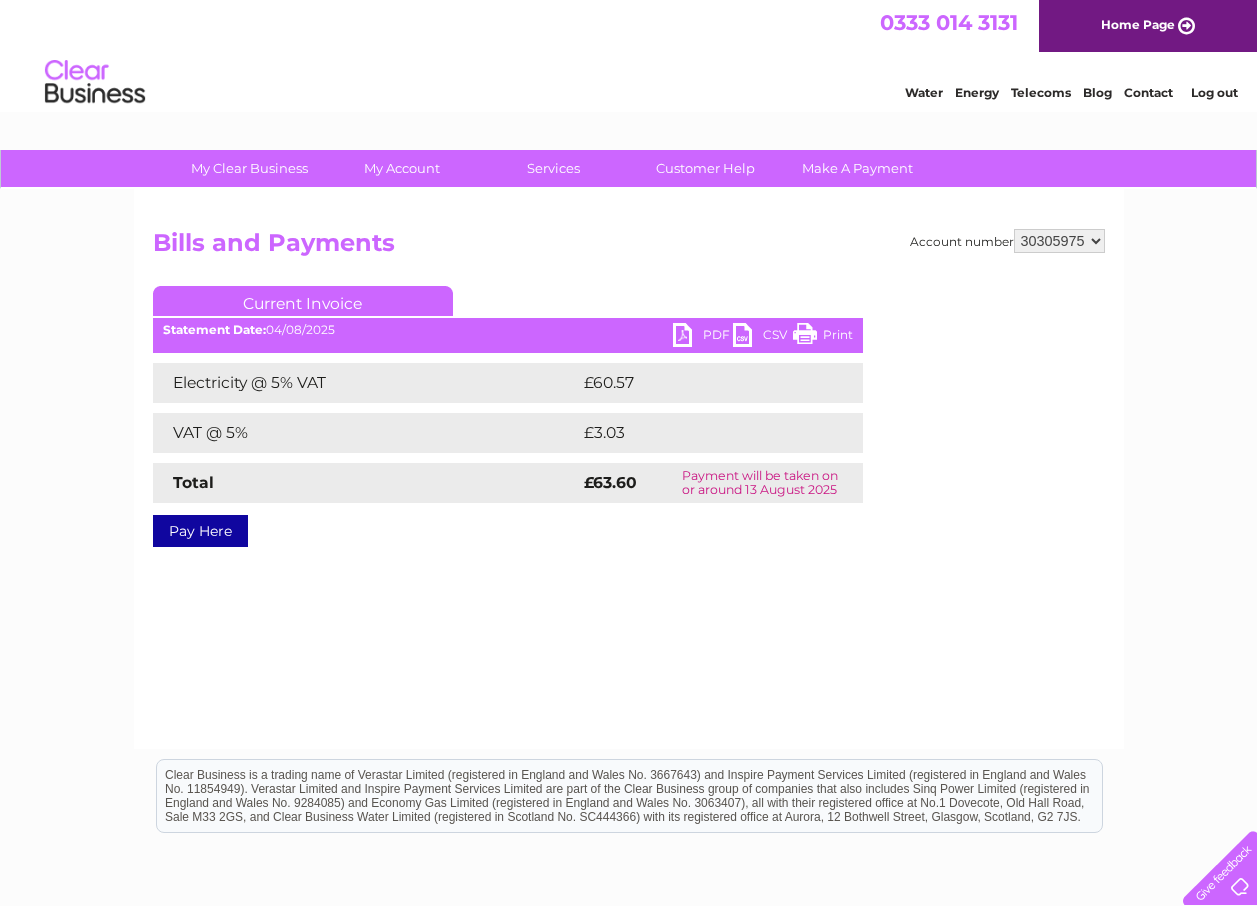 click on "PDF" at bounding box center (703, 337) 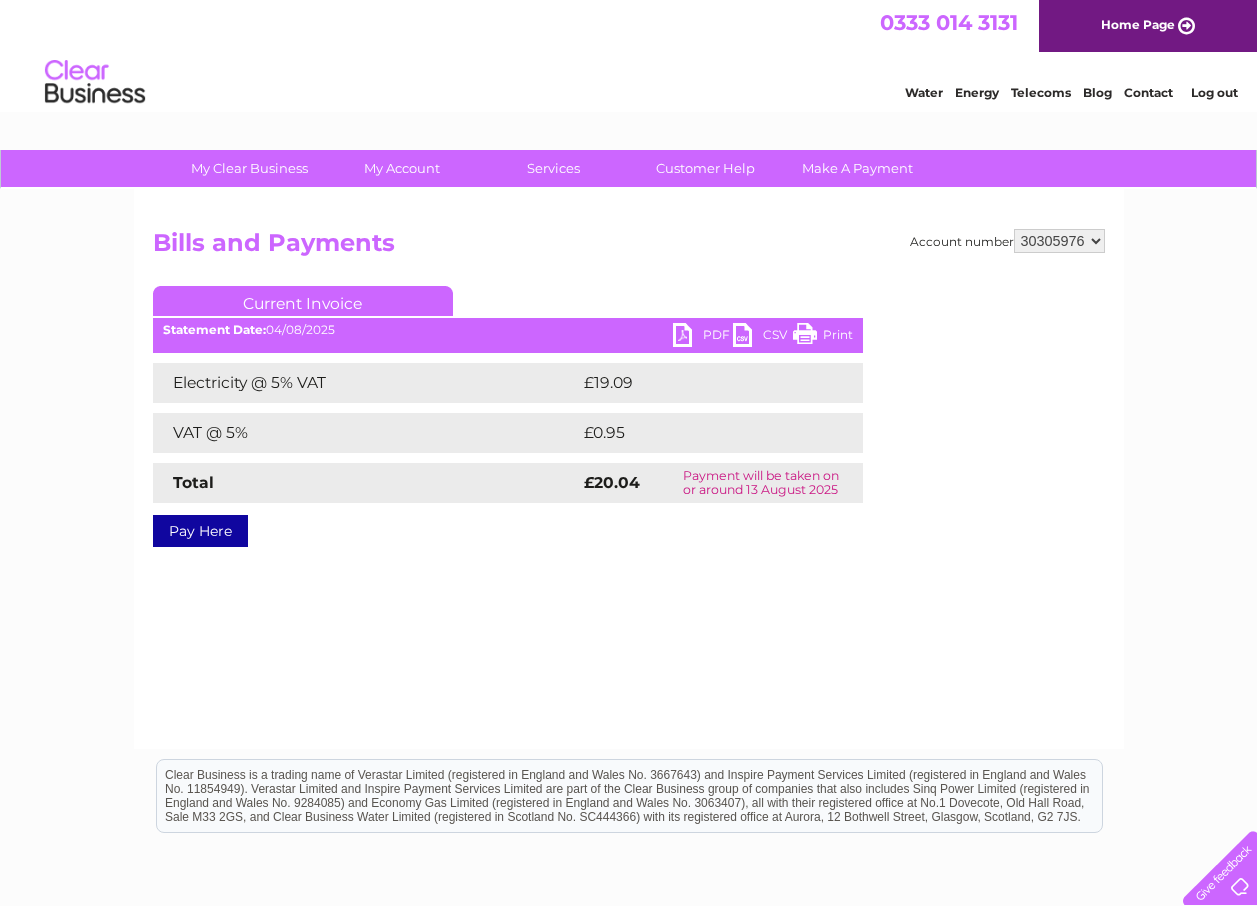 scroll, scrollTop: 0, scrollLeft: 0, axis: both 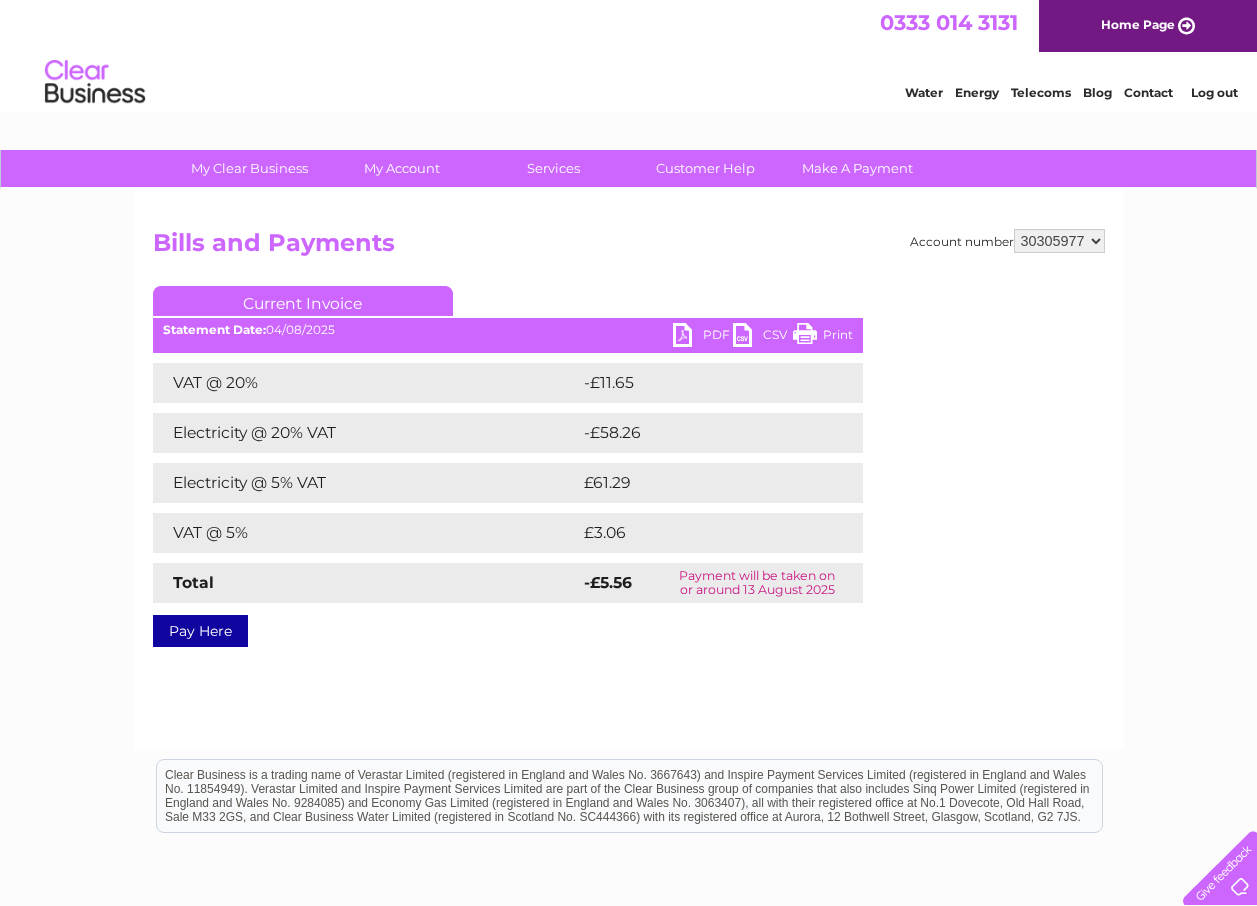 click on "Current Invoice" at bounding box center (508, 304) 